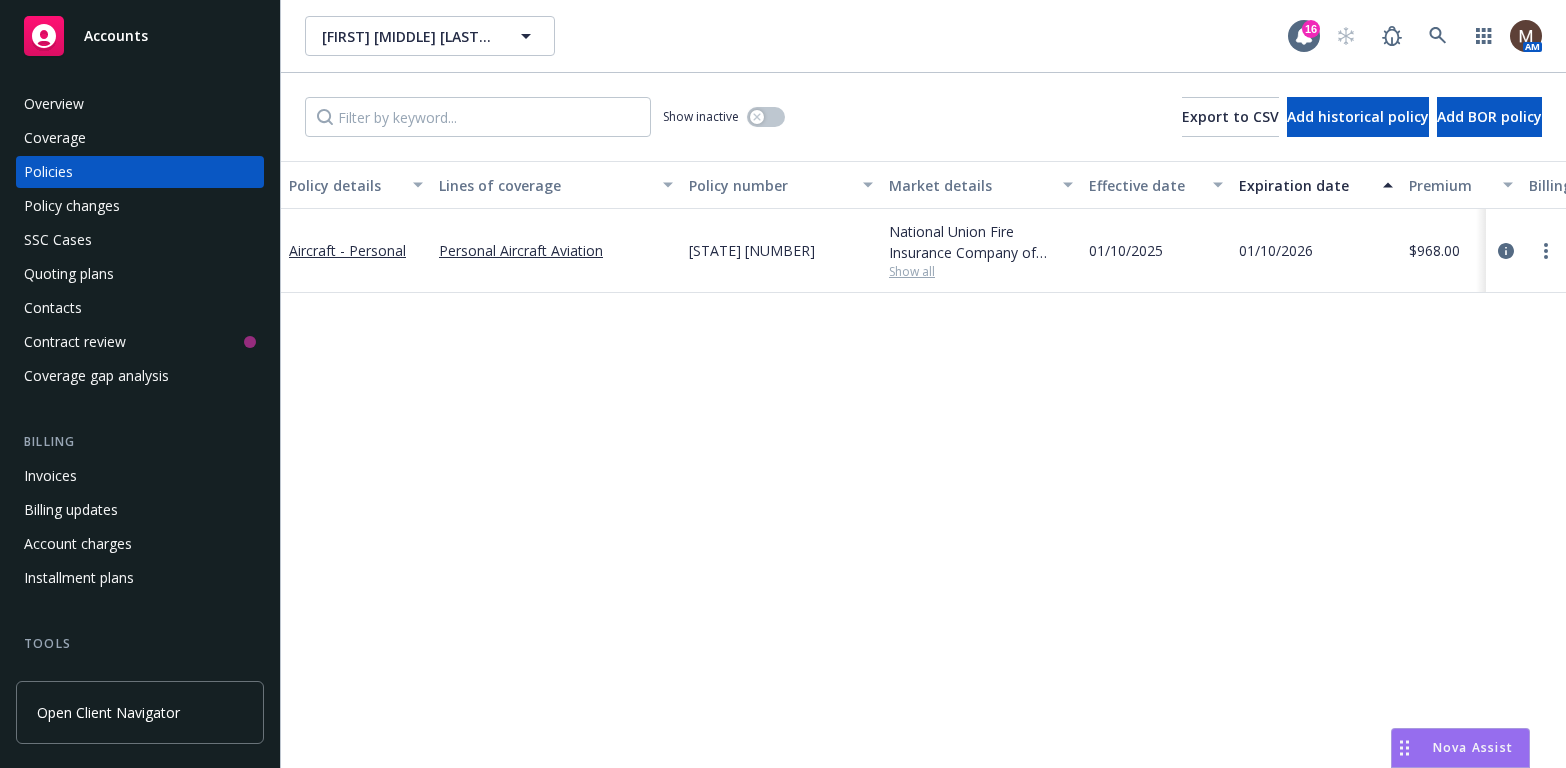 scroll, scrollTop: 0, scrollLeft: 0, axis: both 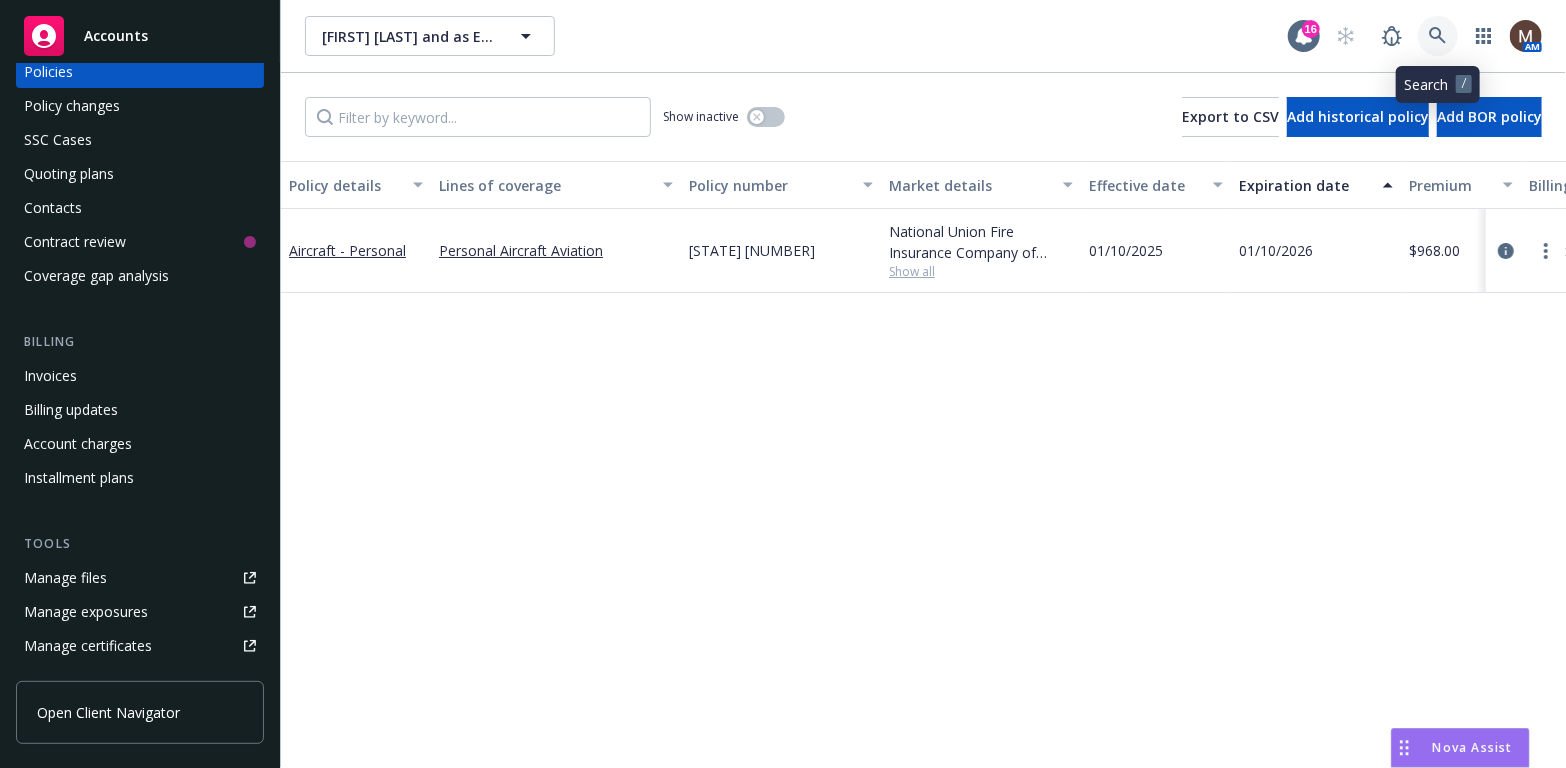 click 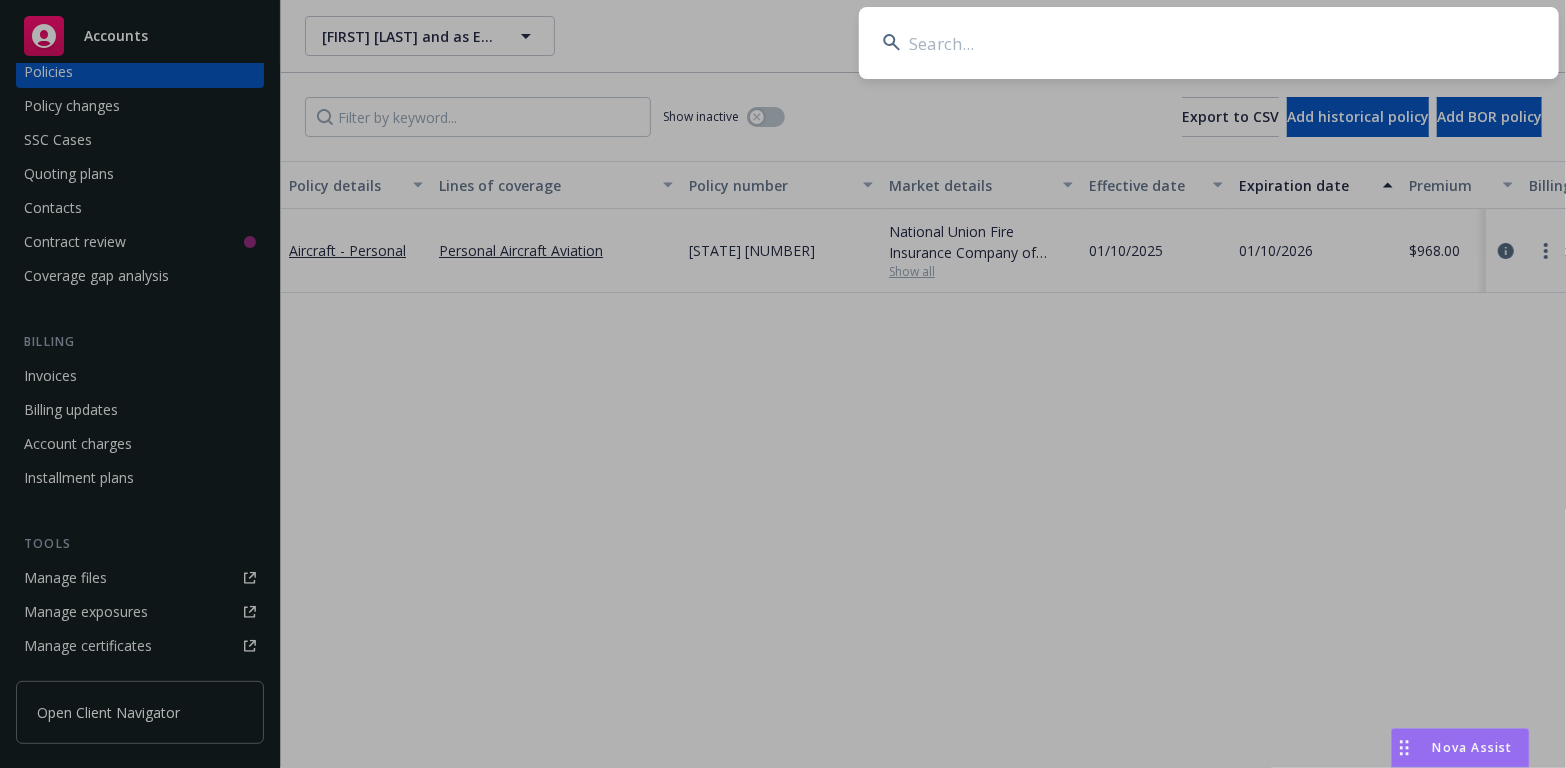 click at bounding box center [1209, 43] 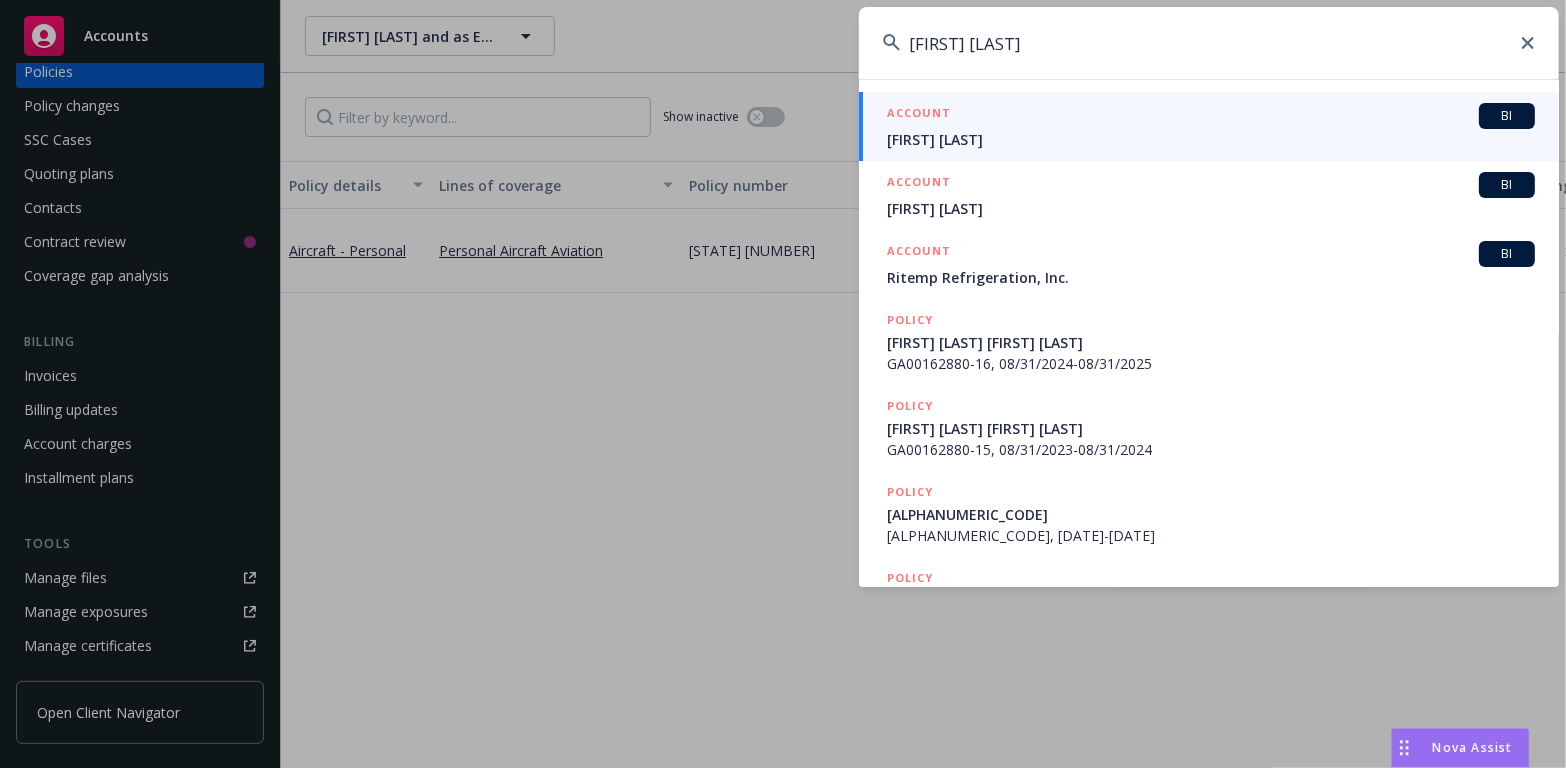 type on "mark gunderson" 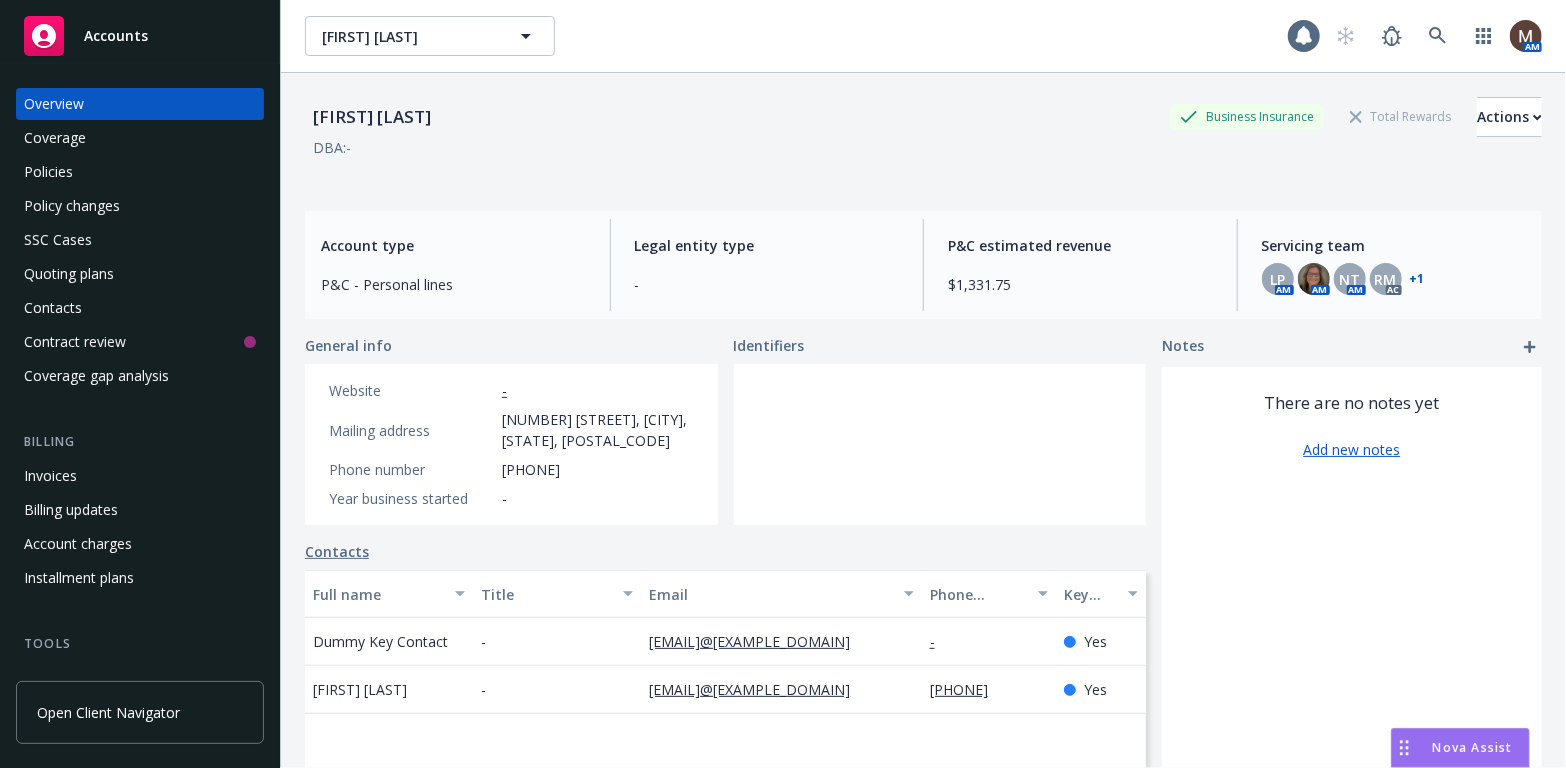 click on "Policies" at bounding box center [48, 172] 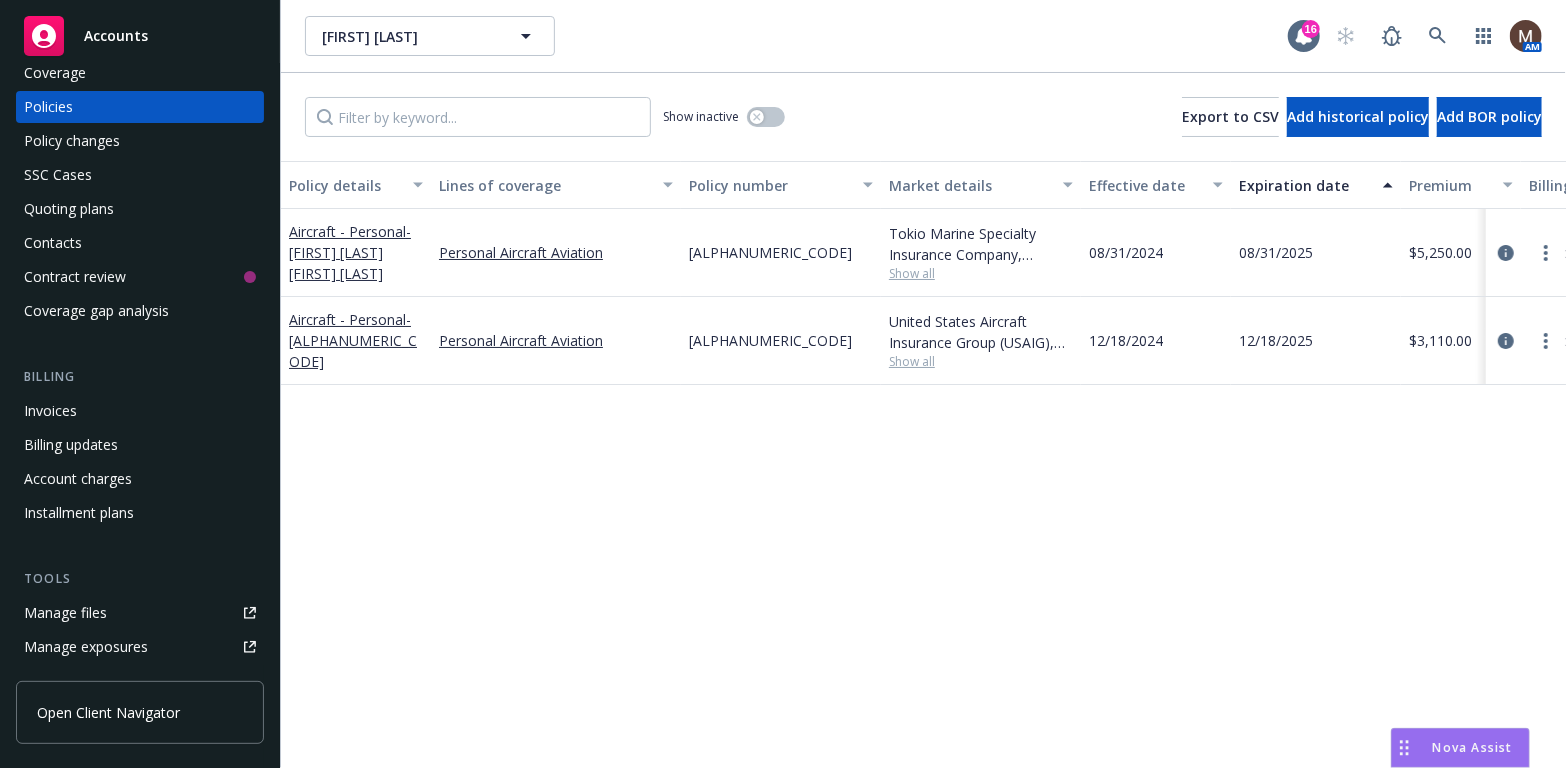 scroll, scrollTop: 100, scrollLeft: 0, axis: vertical 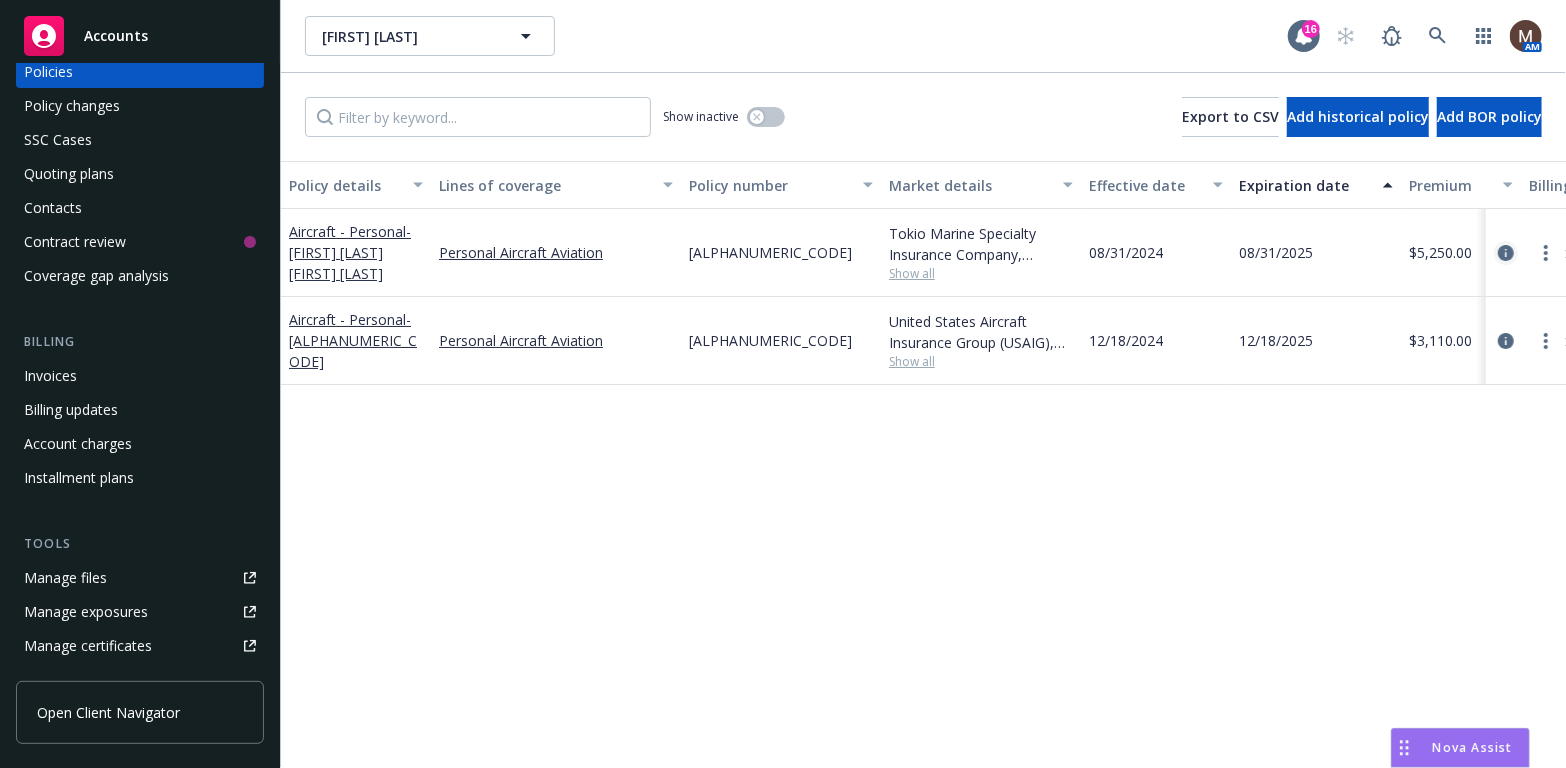 click 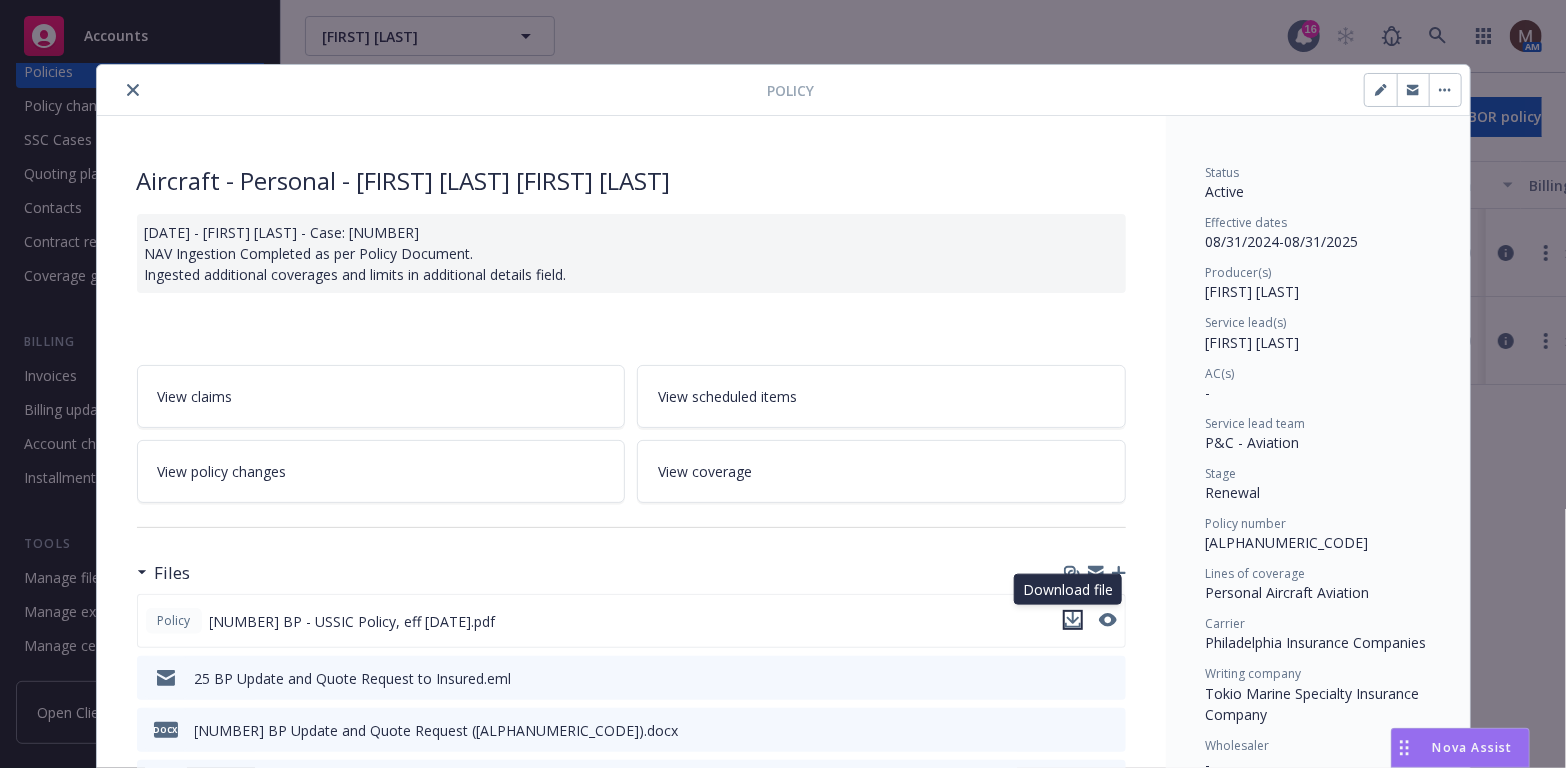 click 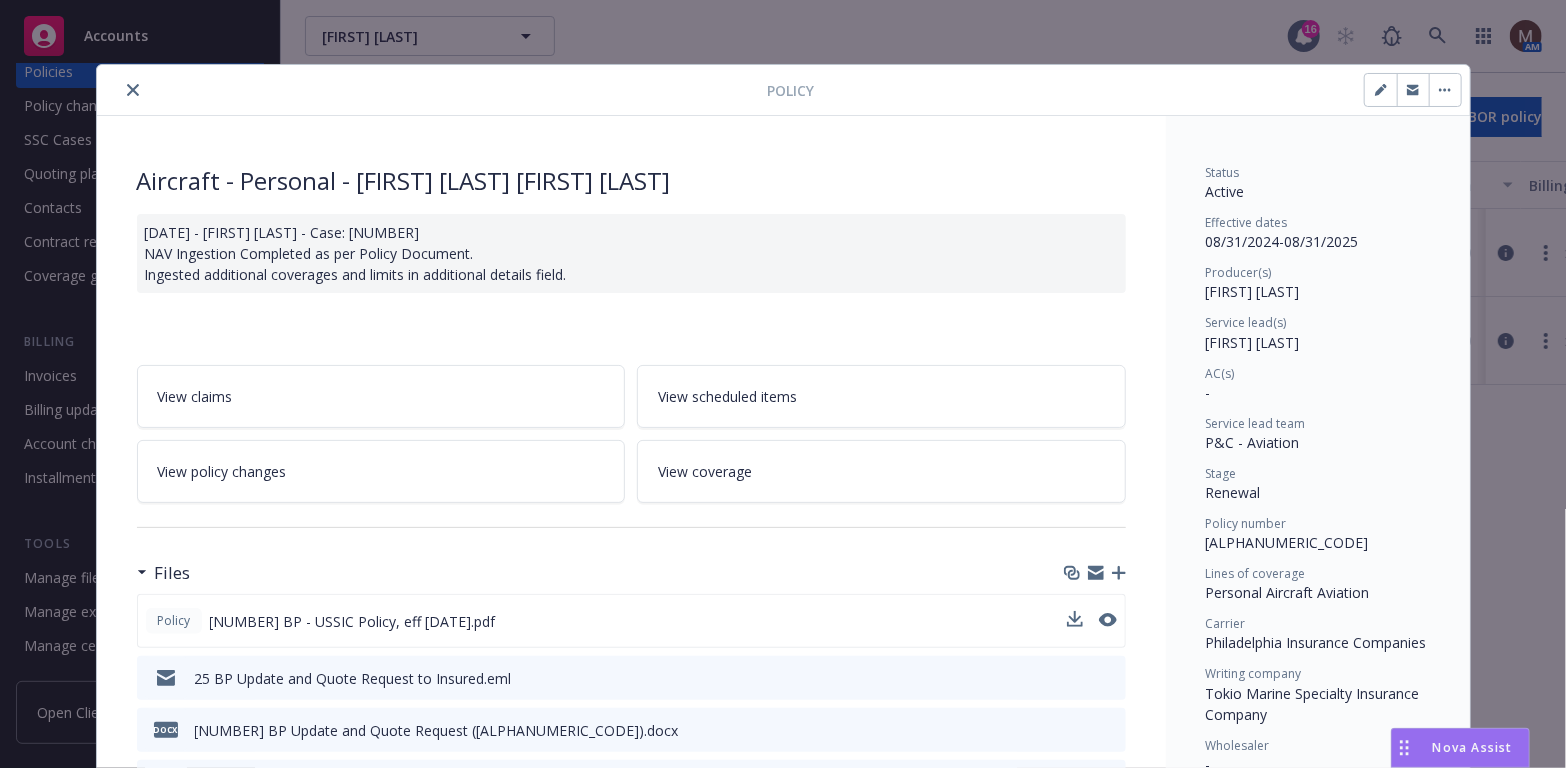 click 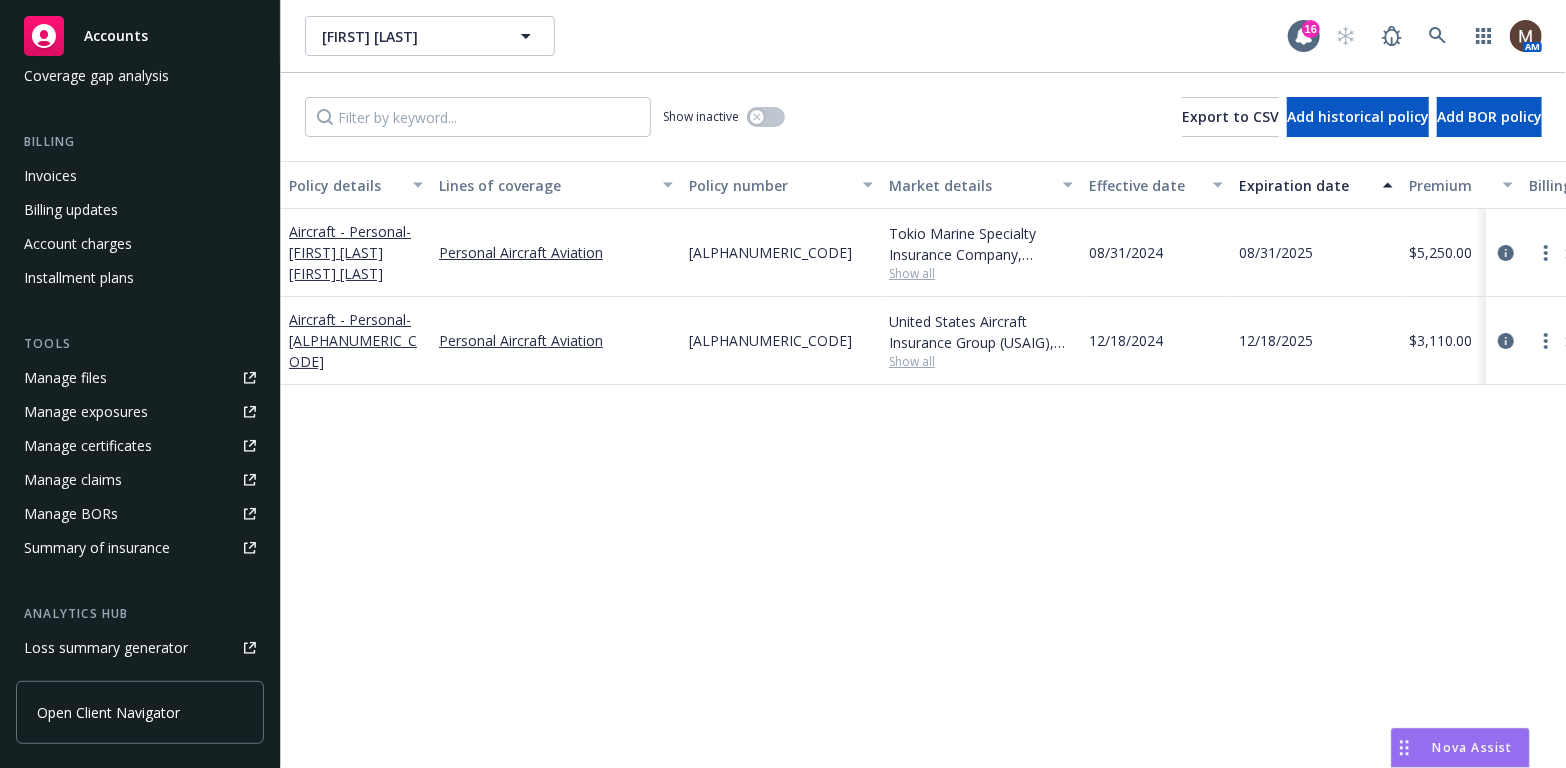 scroll, scrollTop: 400, scrollLeft: 0, axis: vertical 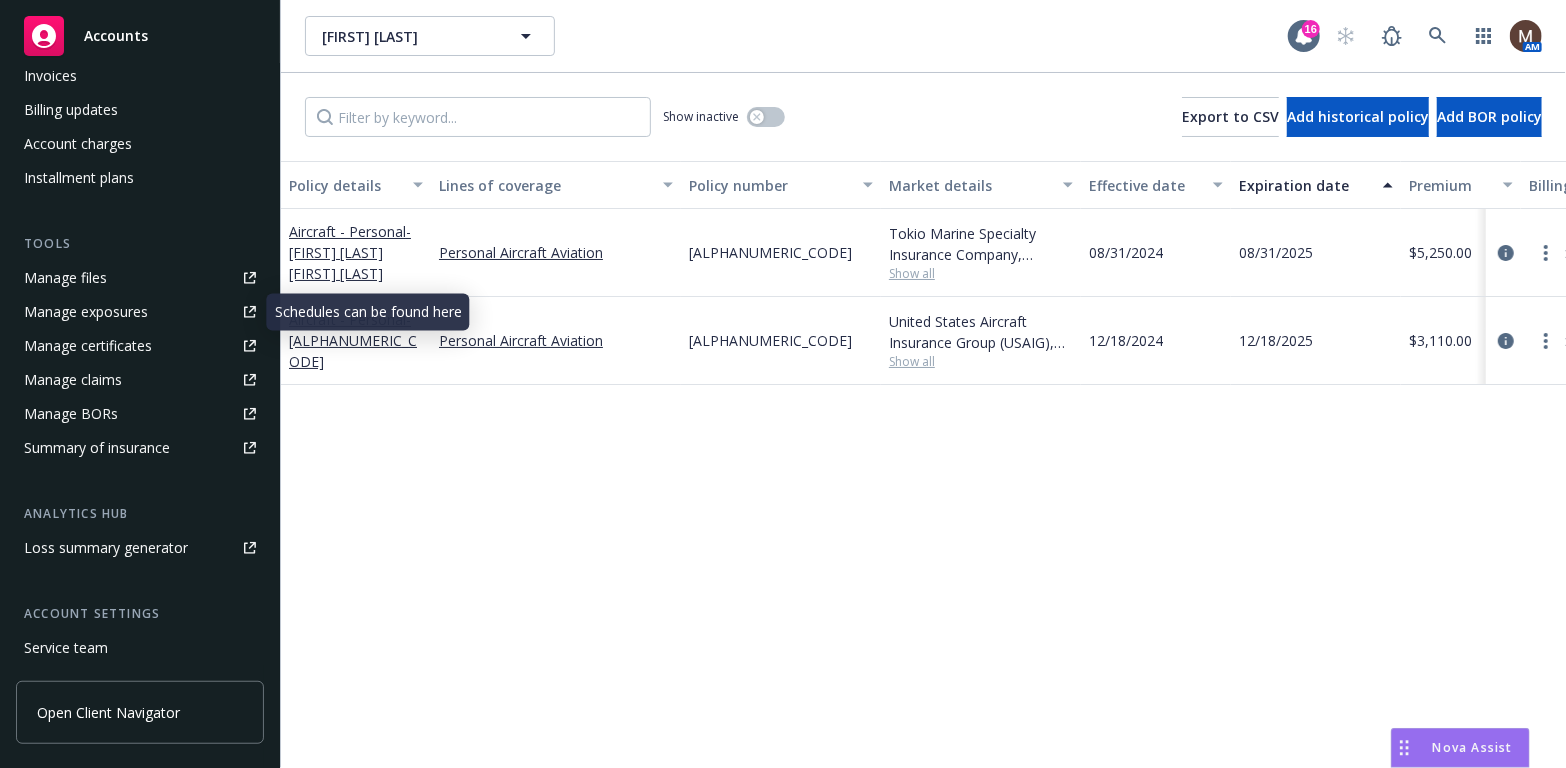 click on "Manage files" at bounding box center [65, 278] 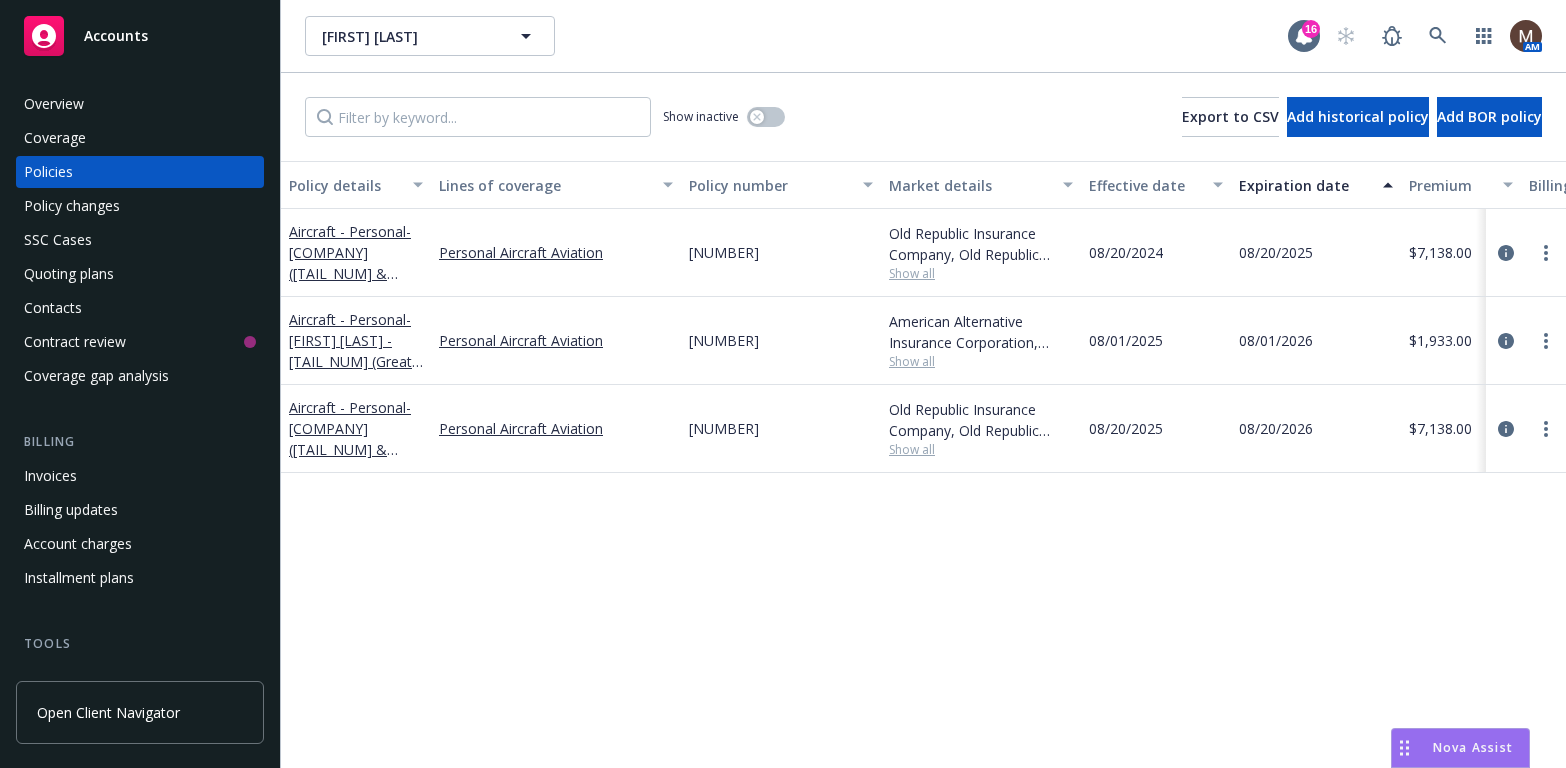 scroll, scrollTop: 0, scrollLeft: 0, axis: both 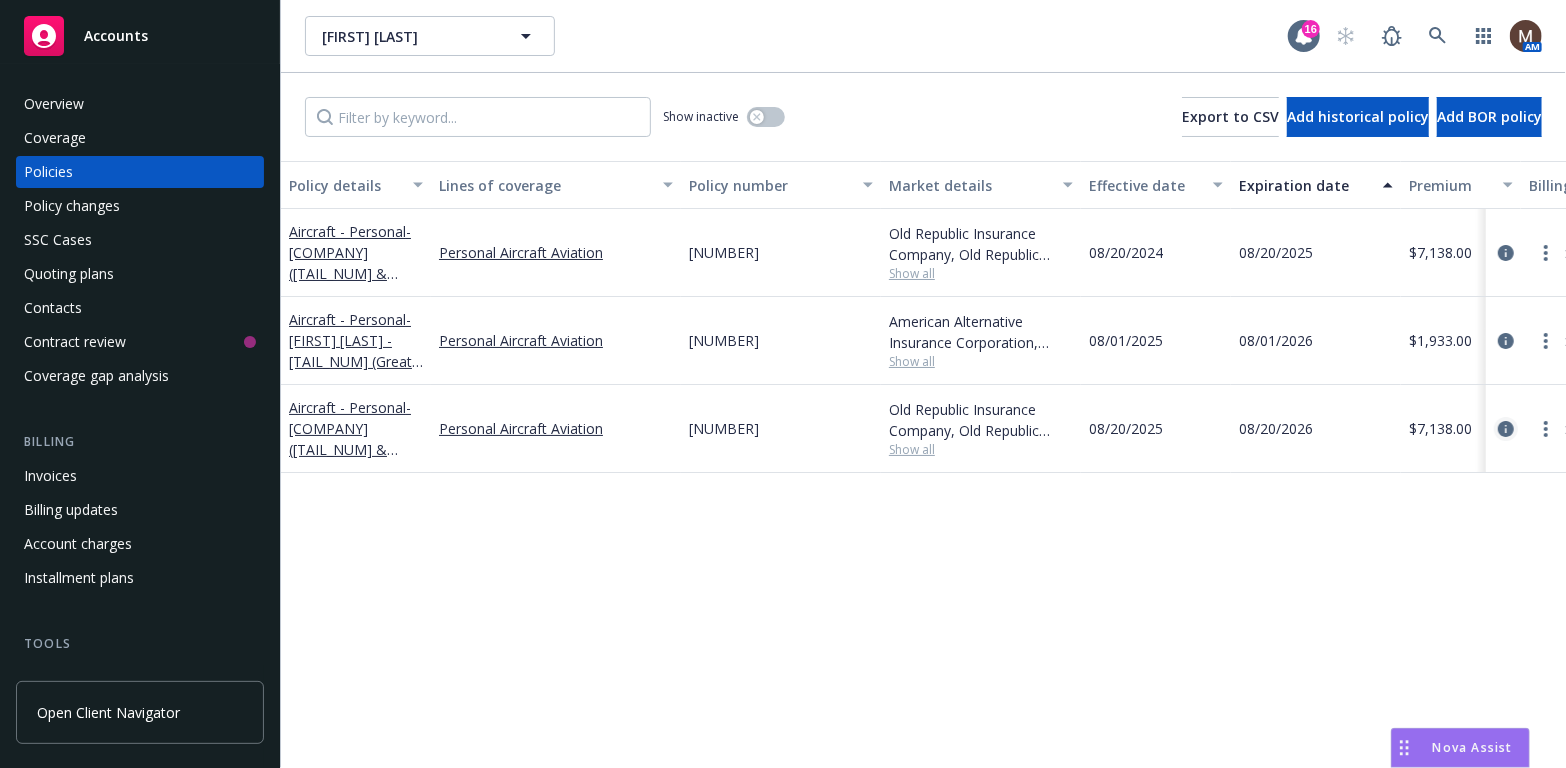 click 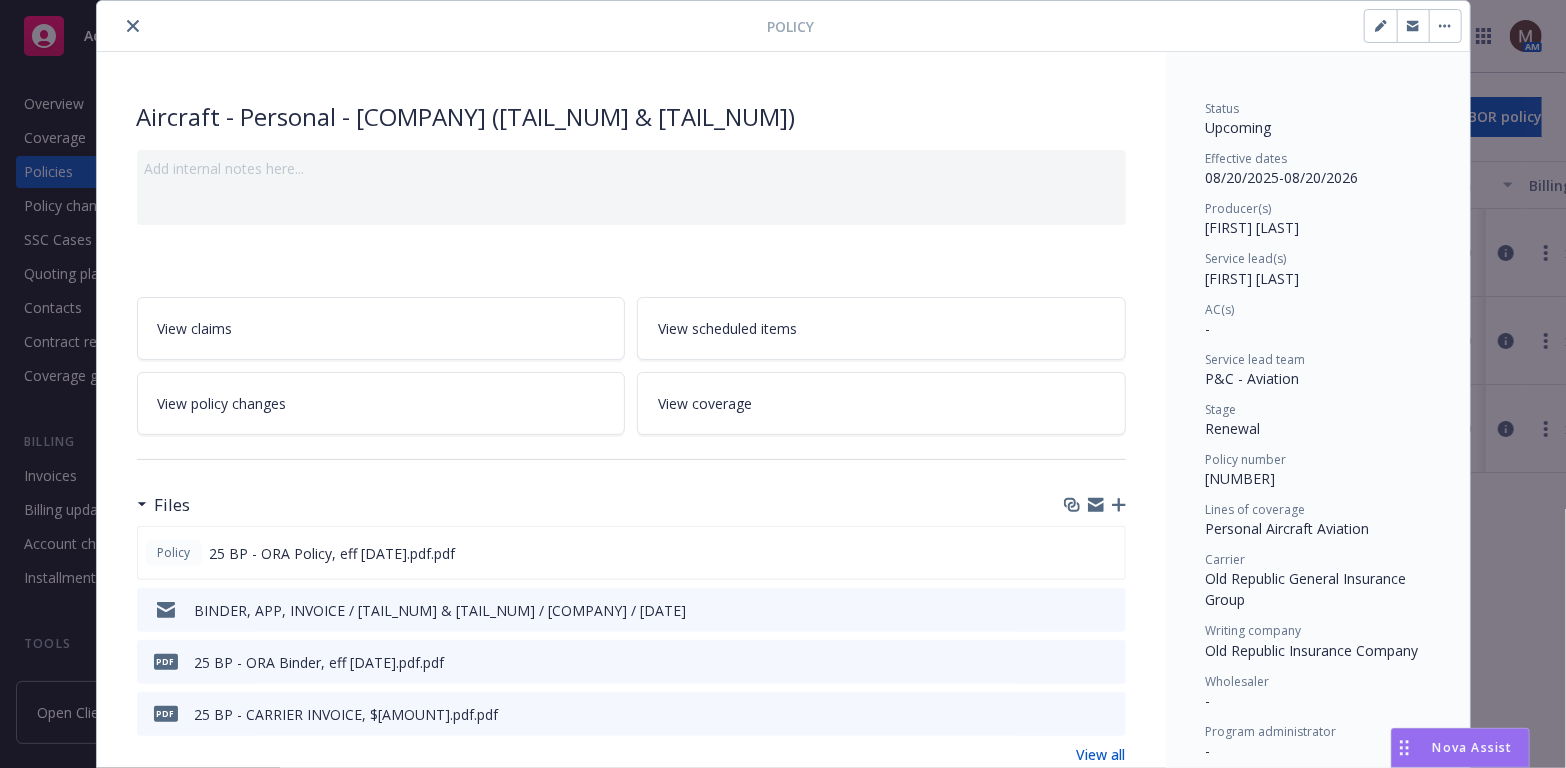 scroll, scrollTop: 100, scrollLeft: 0, axis: vertical 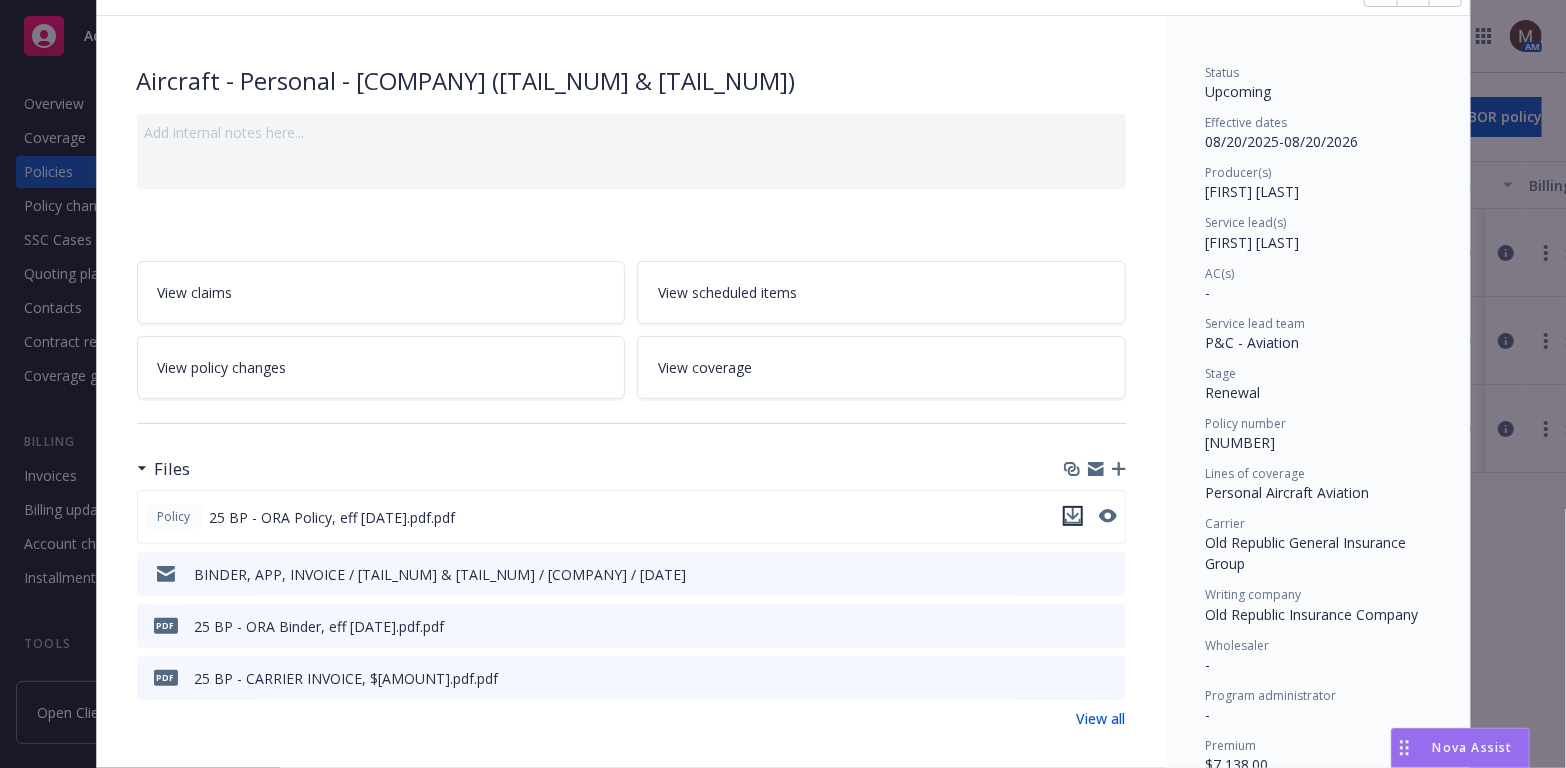 click 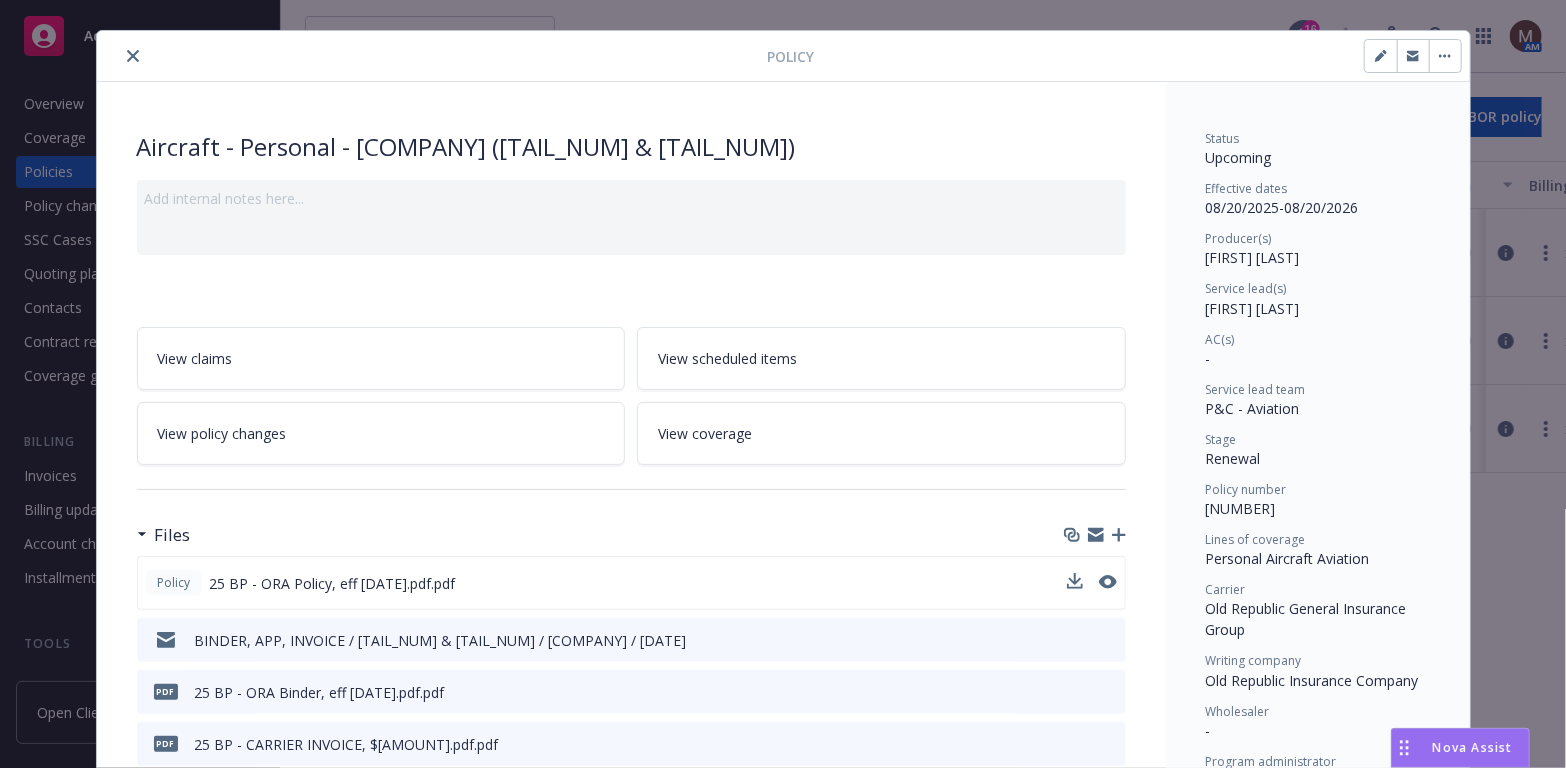 scroll, scrollTop: 0, scrollLeft: 0, axis: both 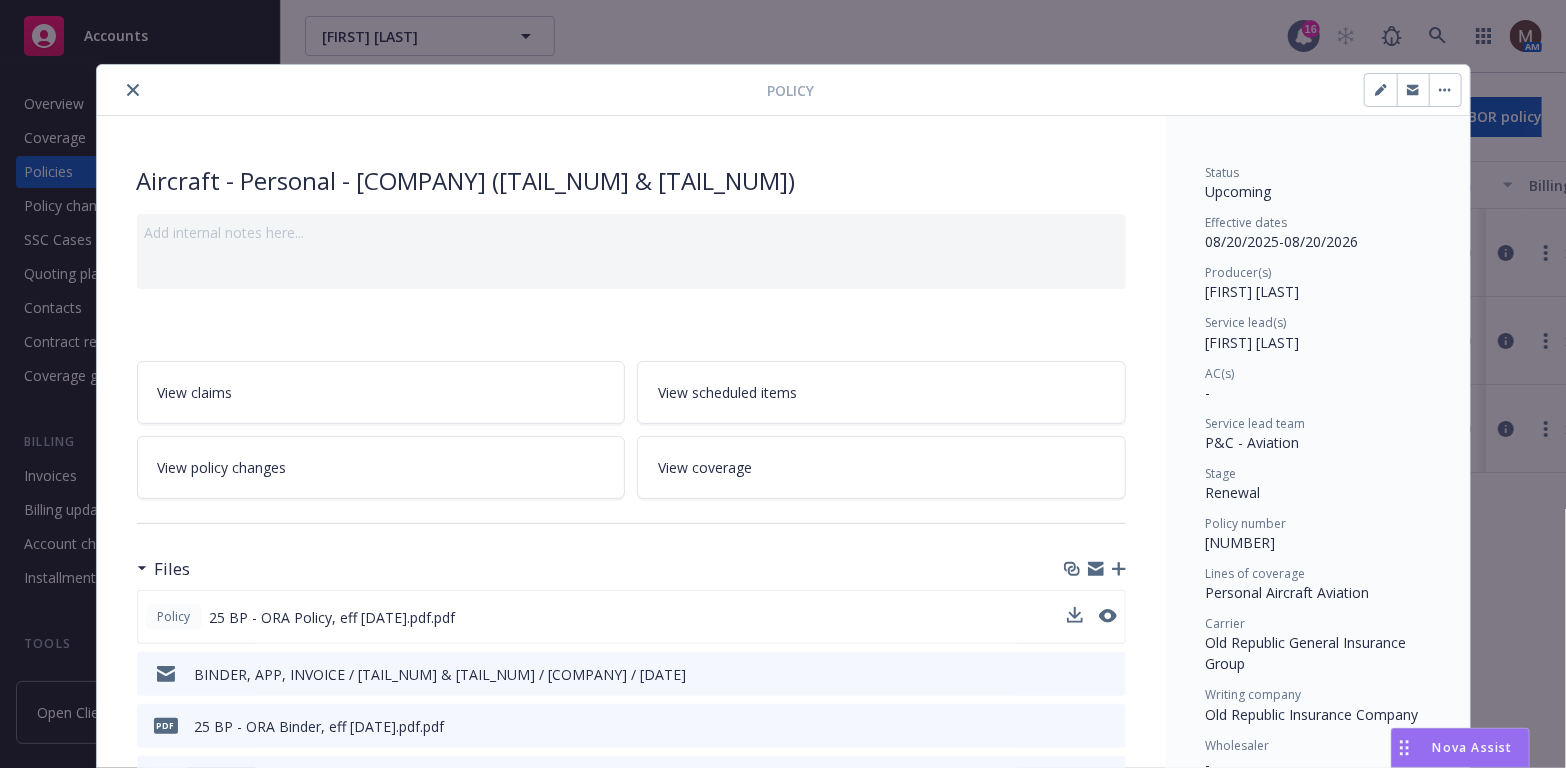 click at bounding box center (133, 90) 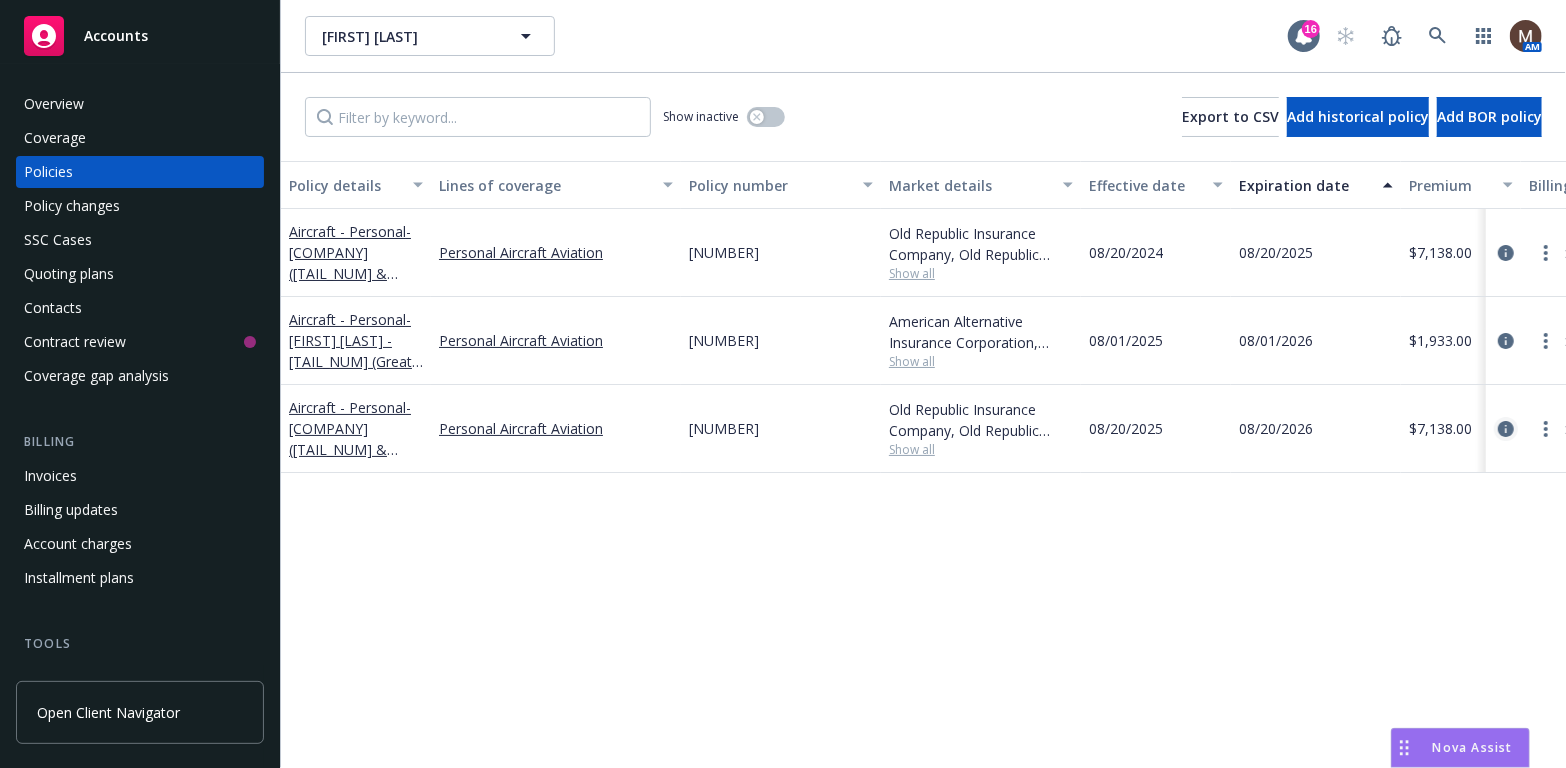 click 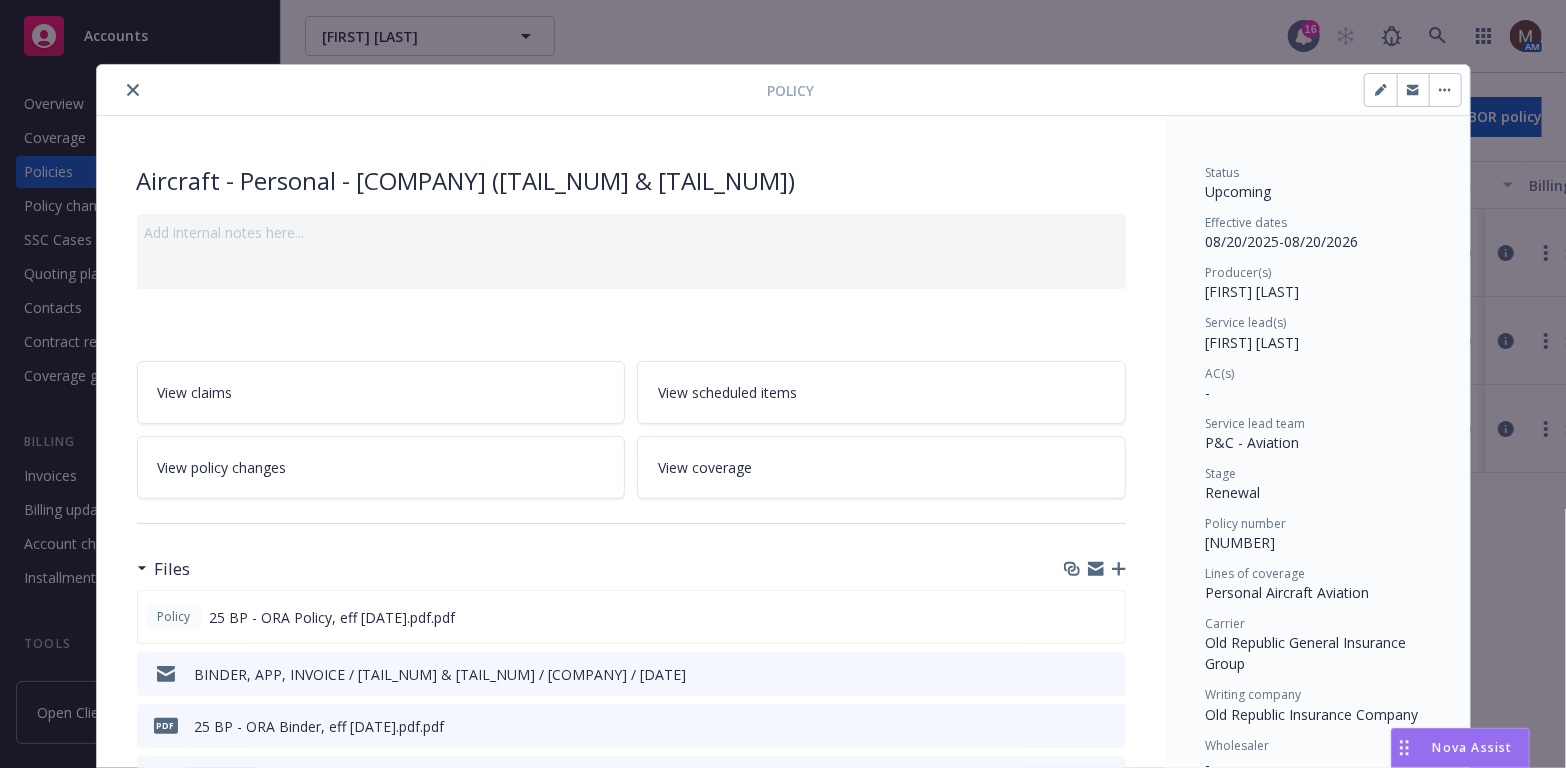 scroll, scrollTop: 59, scrollLeft: 0, axis: vertical 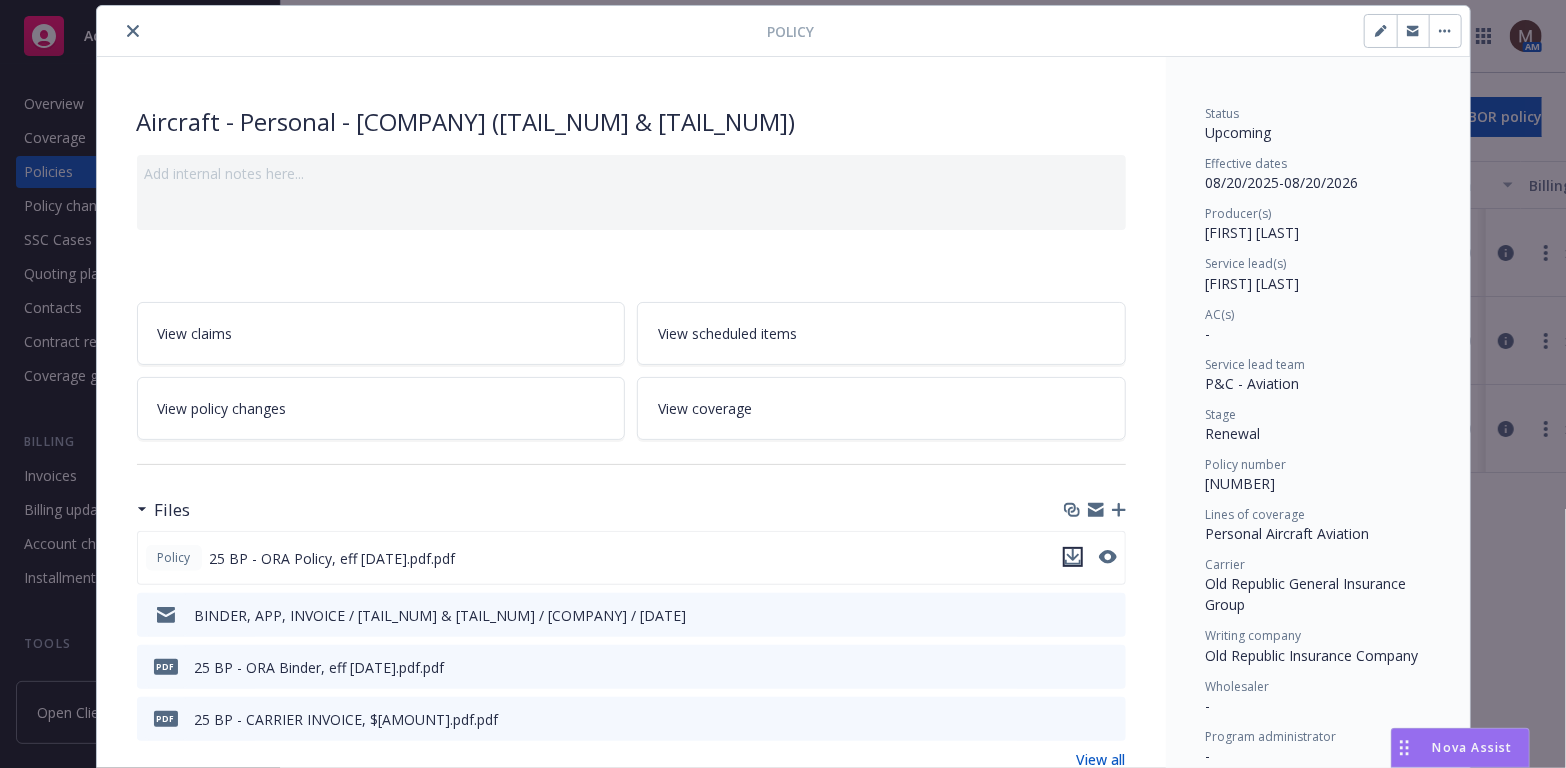 click 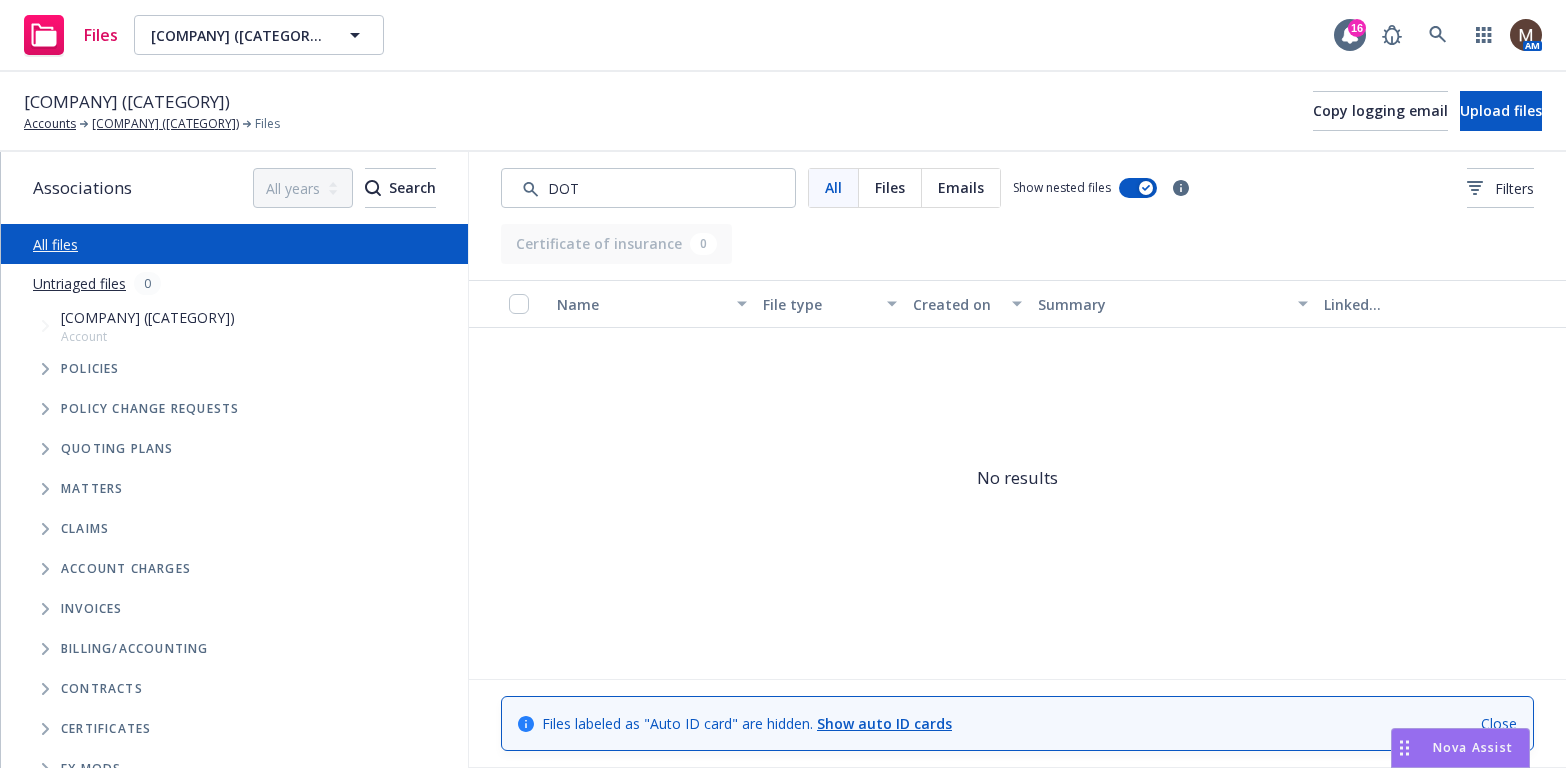 scroll, scrollTop: 0, scrollLeft: 0, axis: both 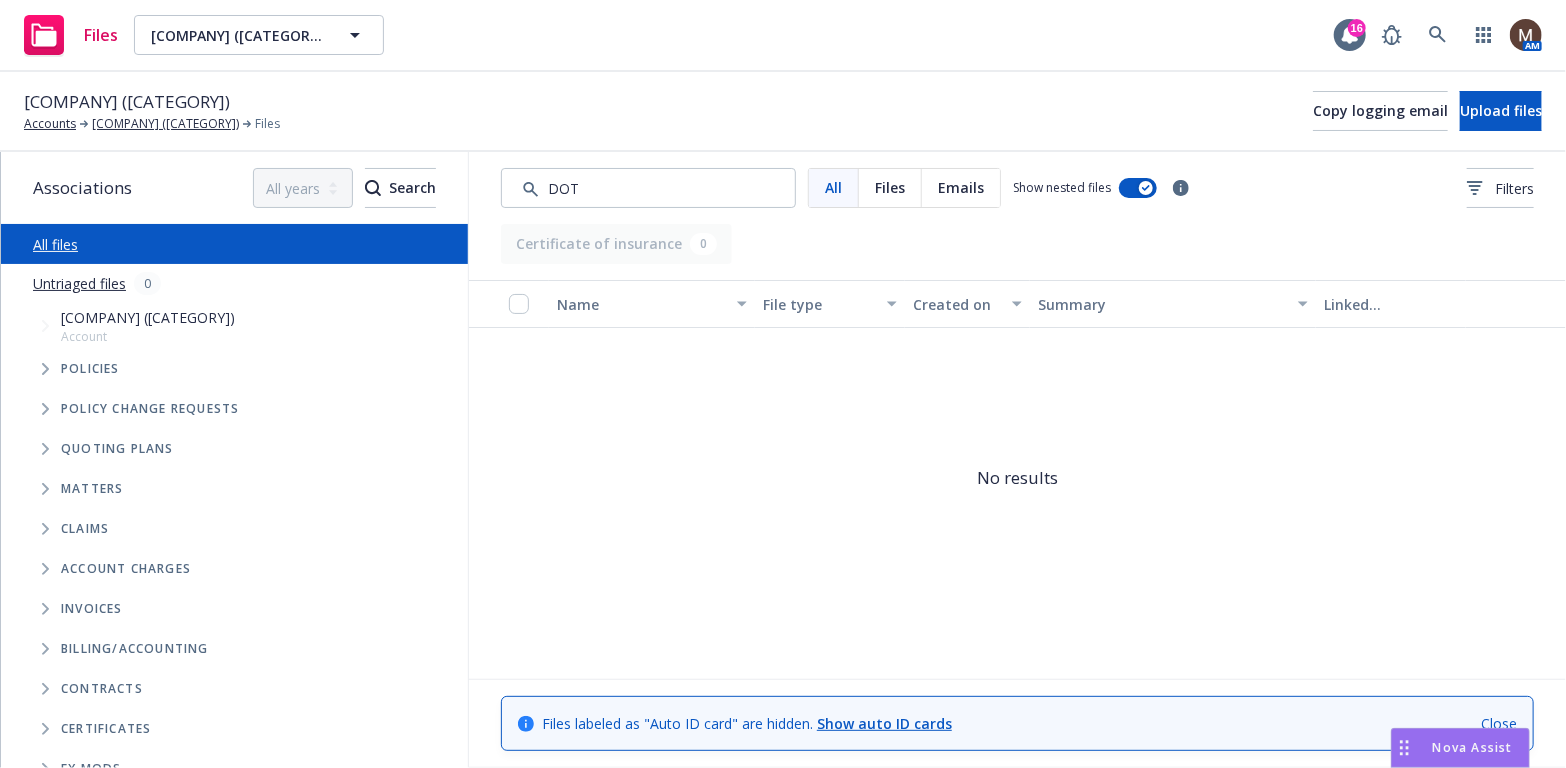 drag, startPoint x: 581, startPoint y: 194, endPoint x: 546, endPoint y: 185, distance: 36.138622 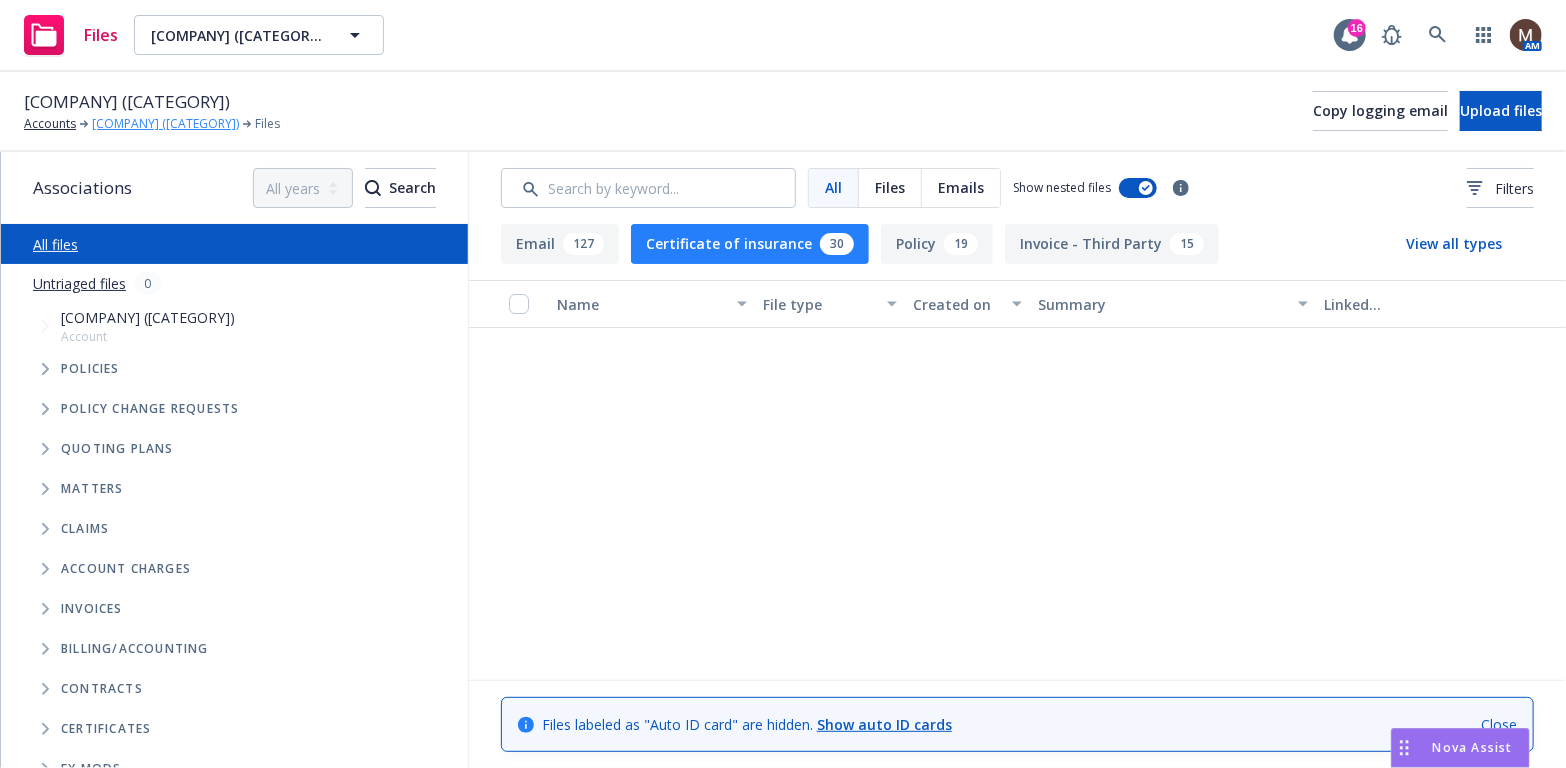 type 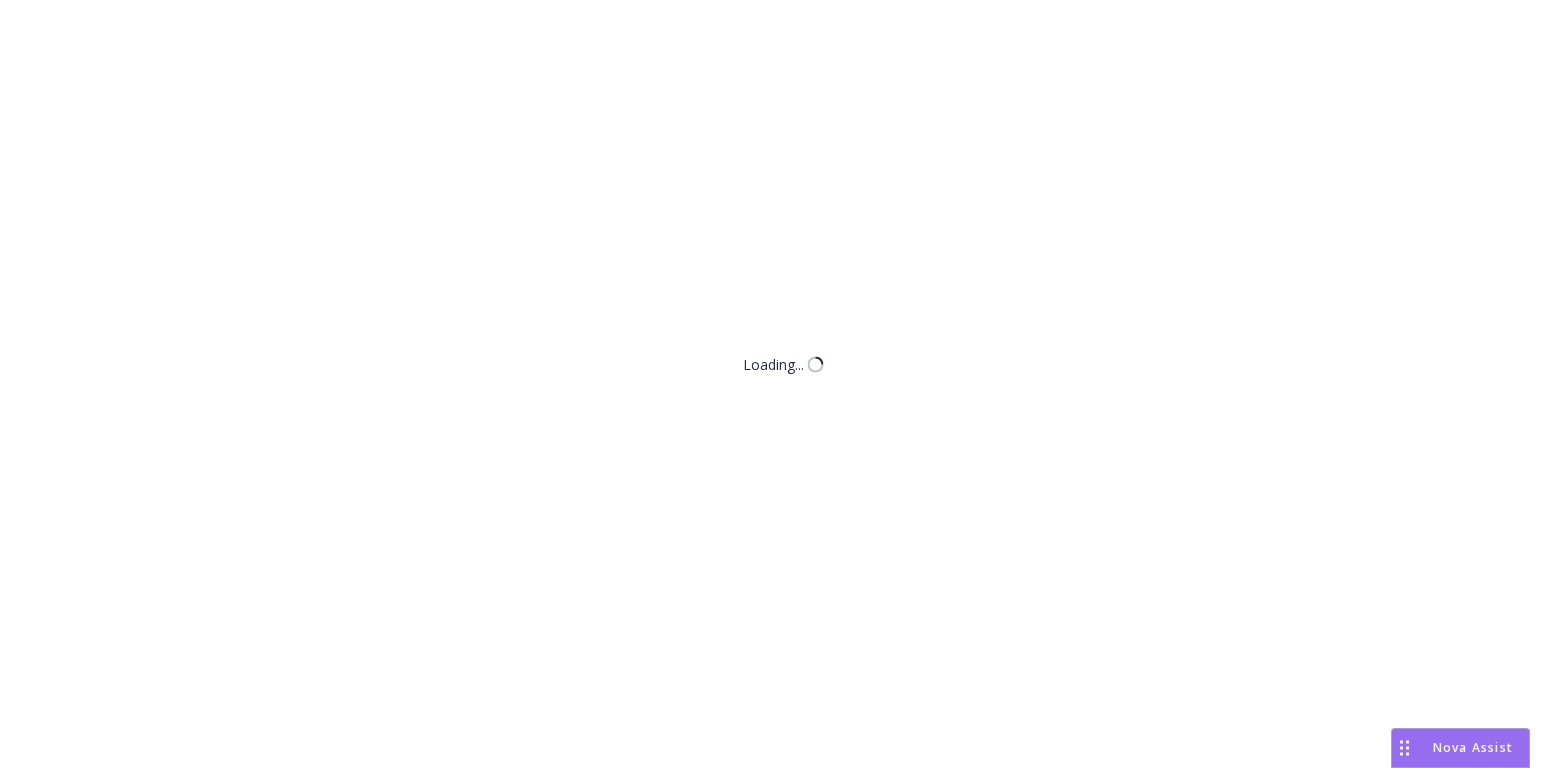 scroll, scrollTop: 0, scrollLeft: 0, axis: both 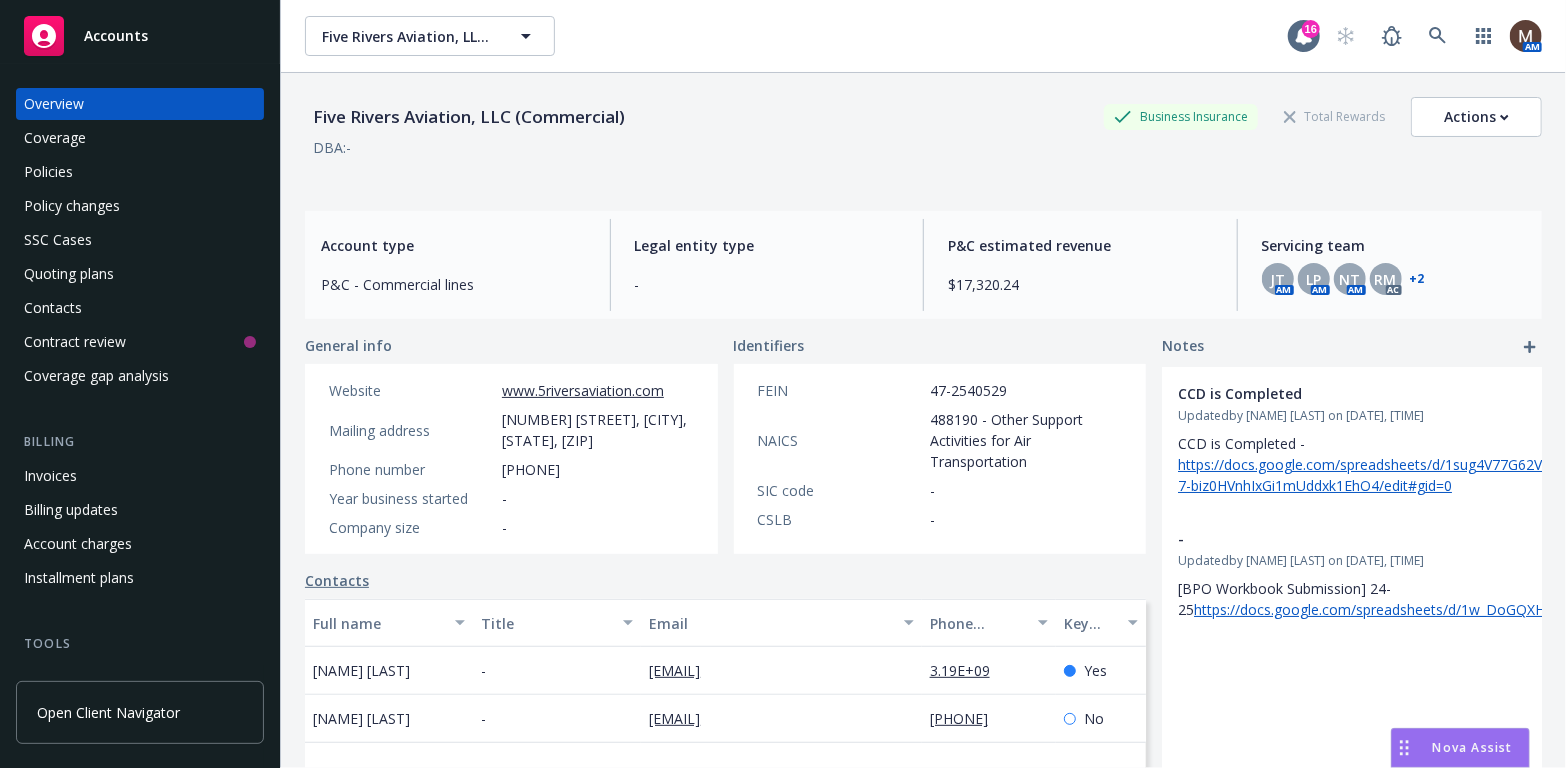 click on "Policies" at bounding box center [48, 172] 